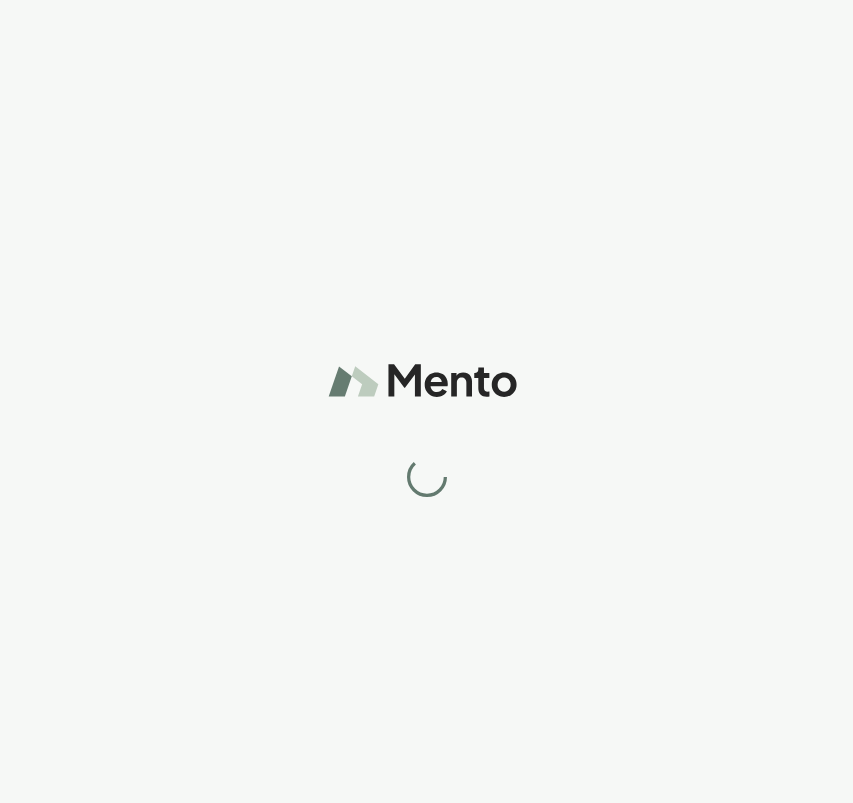 scroll, scrollTop: 0, scrollLeft: 0, axis: both 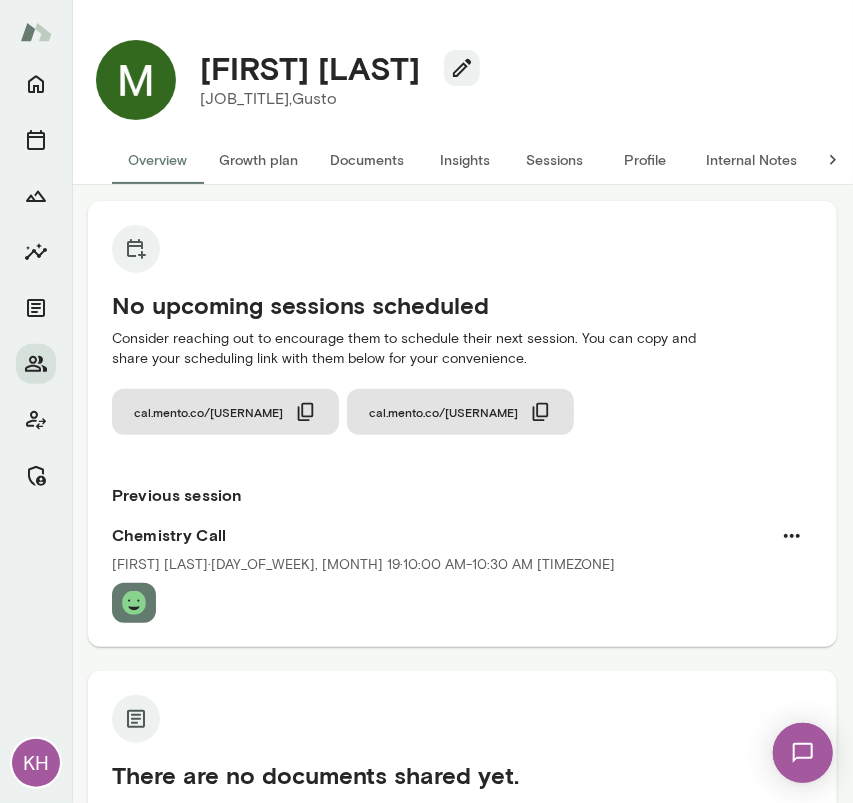 click on "Sessions" at bounding box center (555, 160) 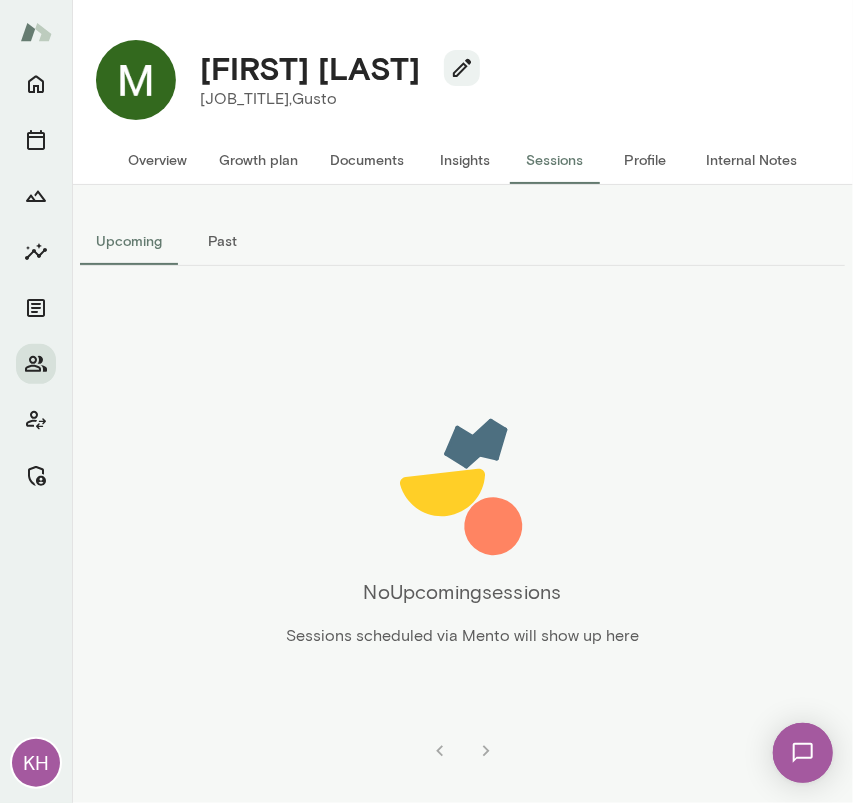 click on "Past" at bounding box center [223, 241] 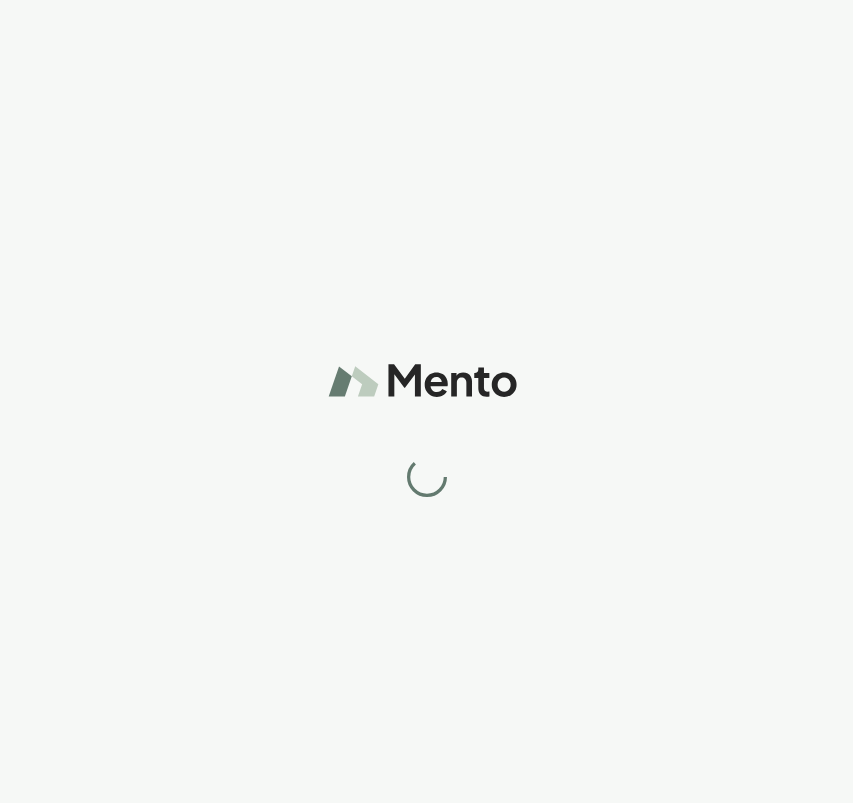 scroll, scrollTop: 0, scrollLeft: 0, axis: both 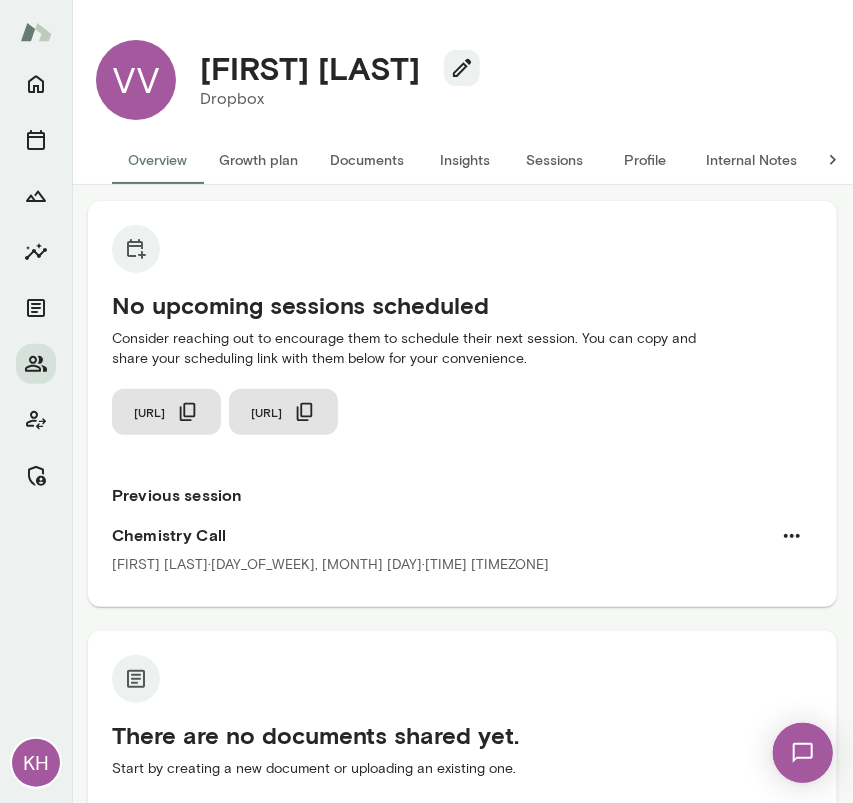 click on "Sessions" at bounding box center (555, 160) 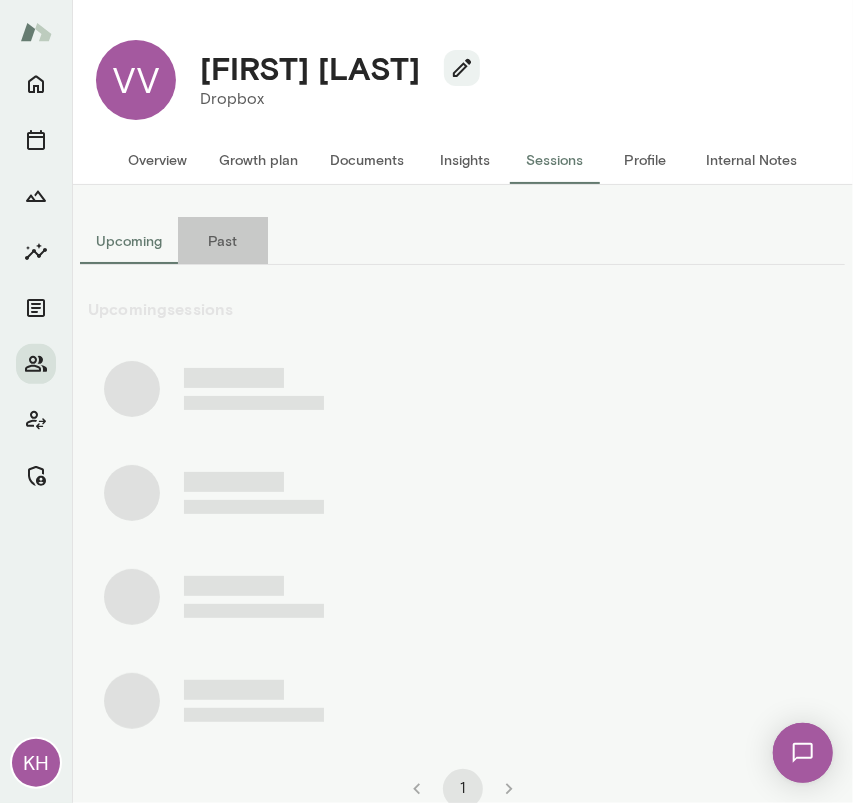 click on "Past" at bounding box center [223, 241] 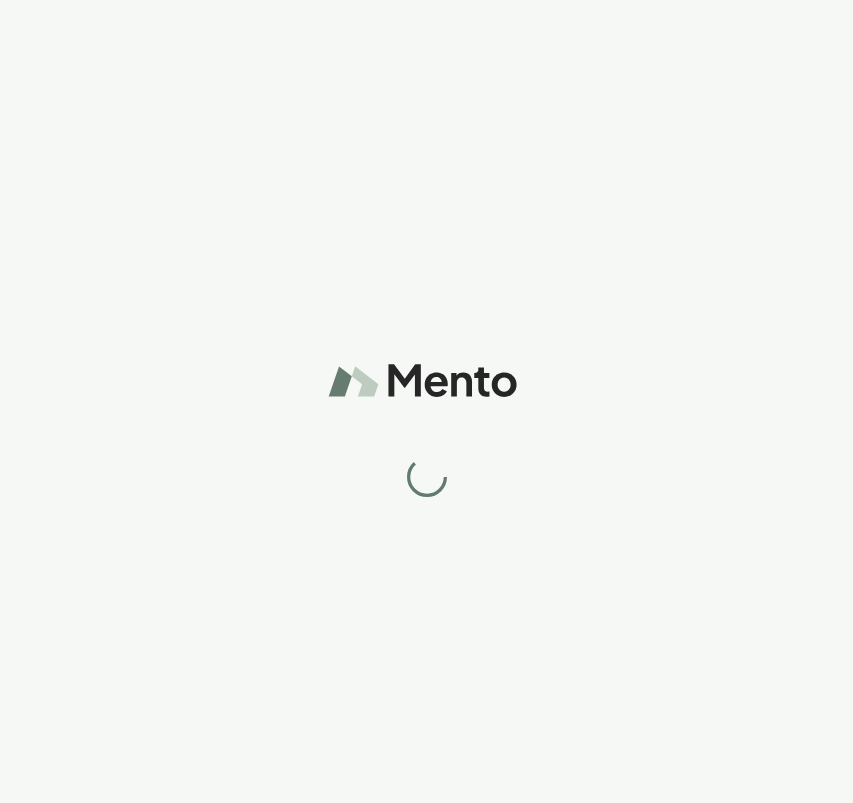 scroll, scrollTop: 0, scrollLeft: 0, axis: both 